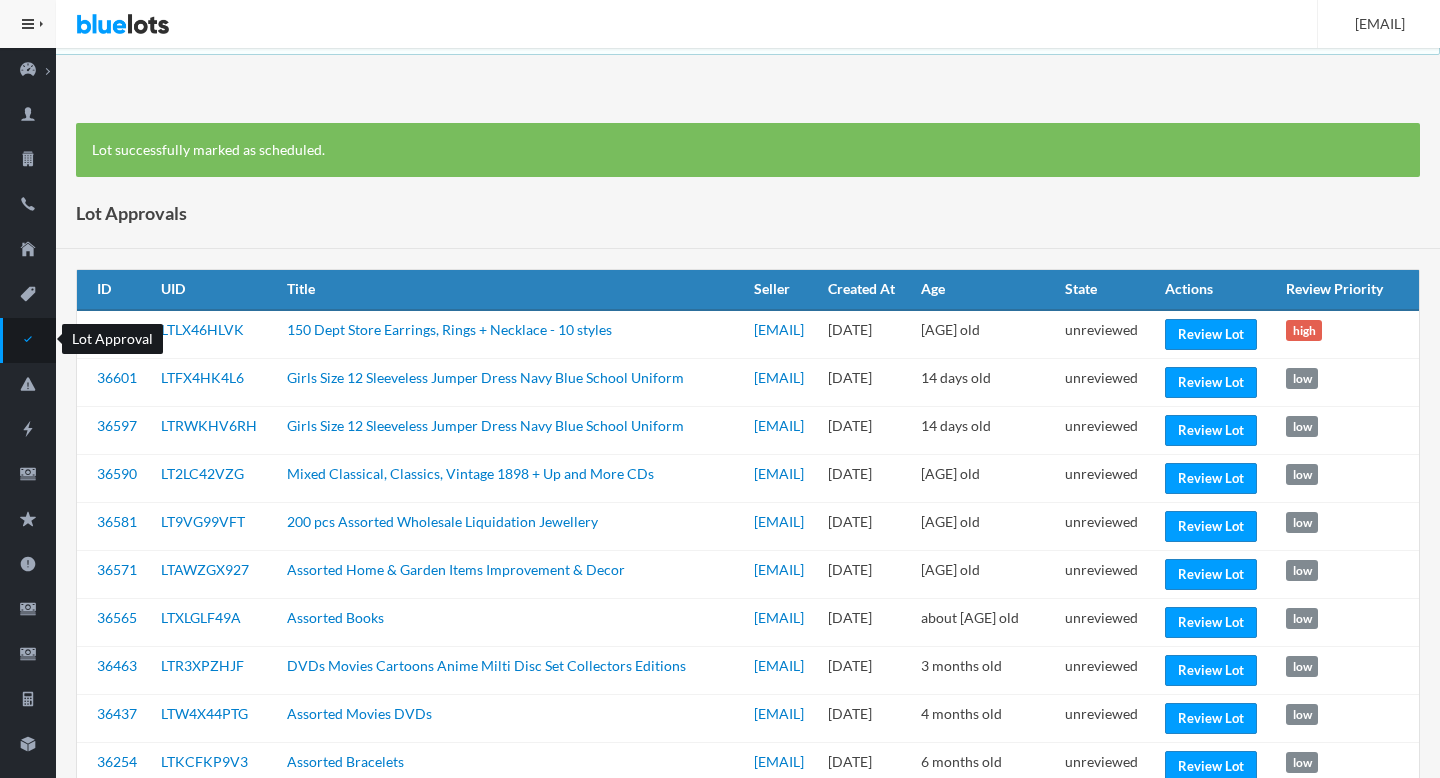 scroll, scrollTop: 0, scrollLeft: 0, axis: both 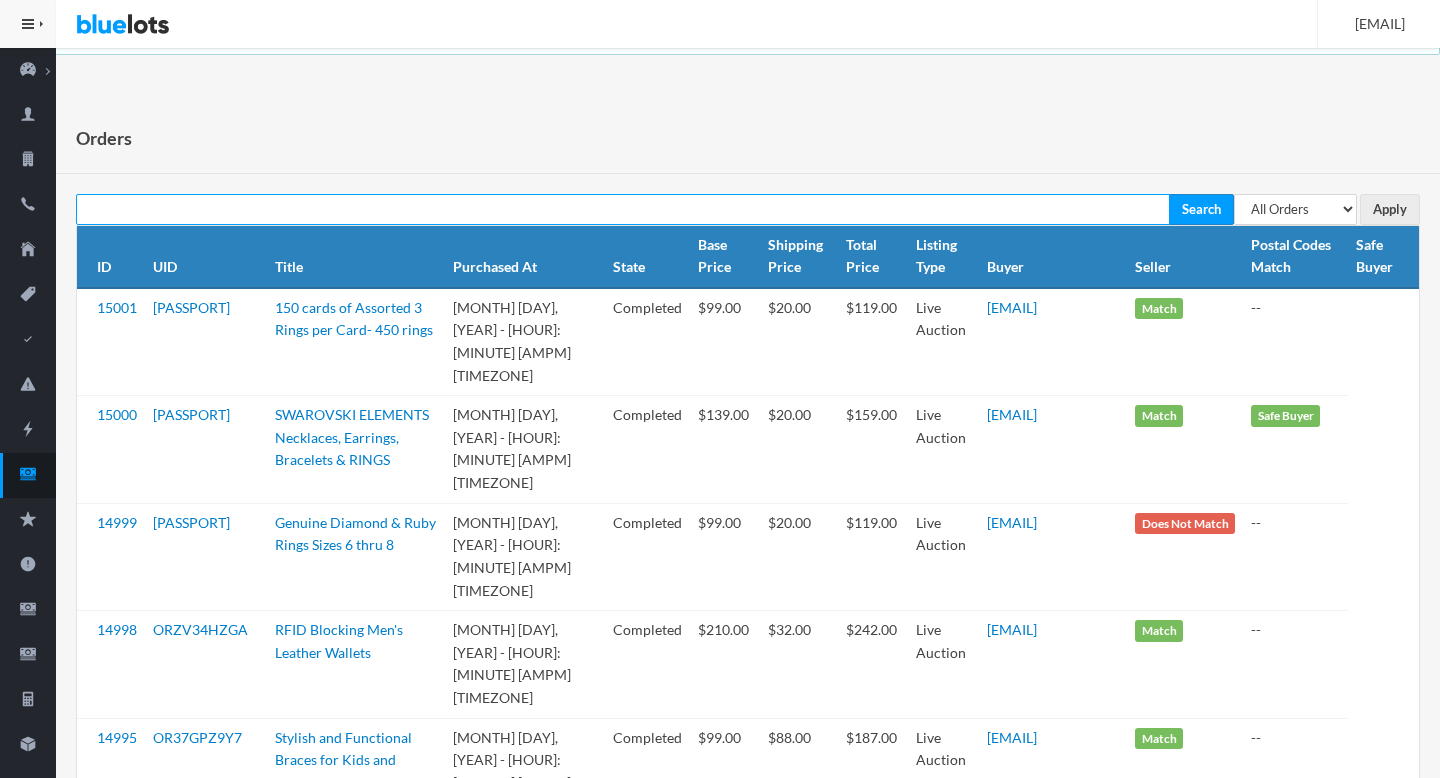 paste on "LT9TCYPXFX" 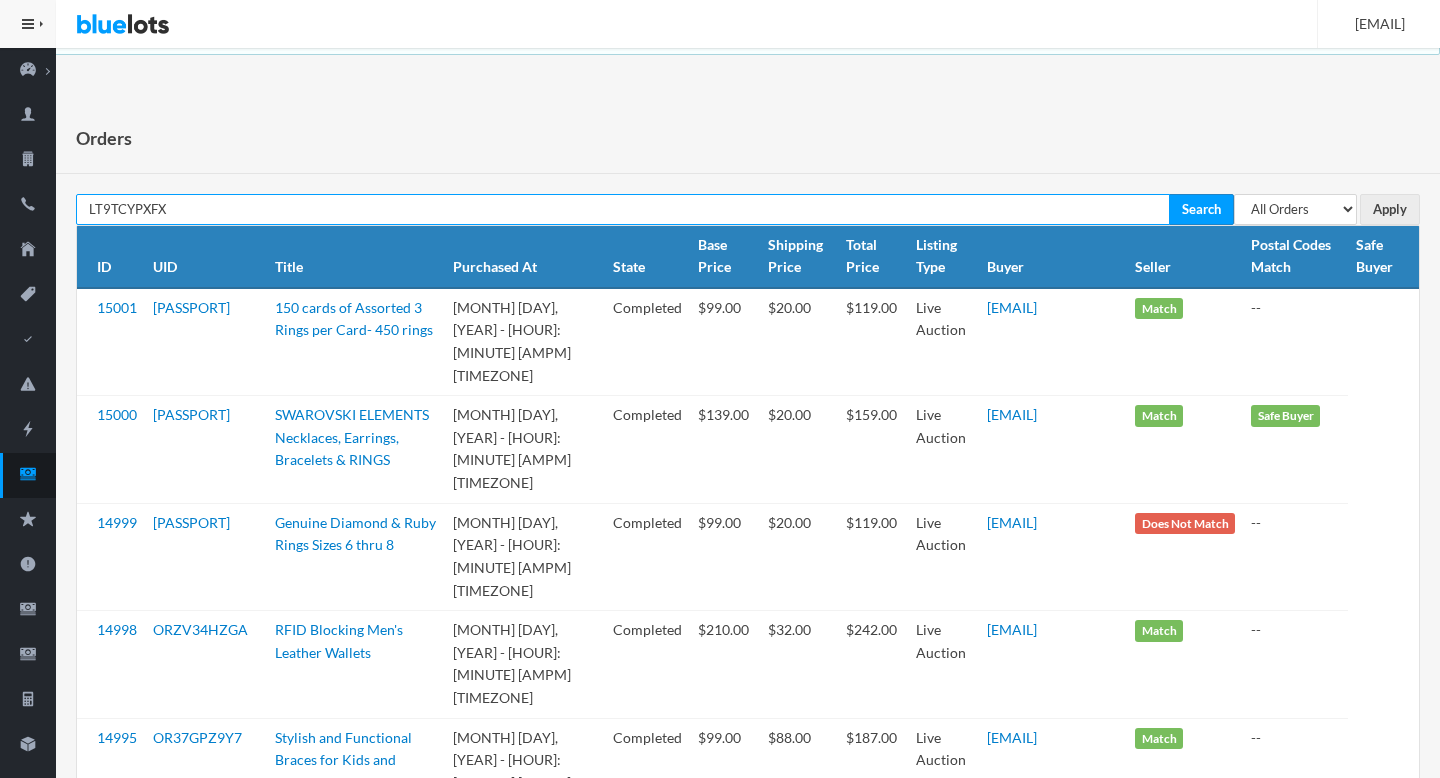 type on "LT9TCYPXFX" 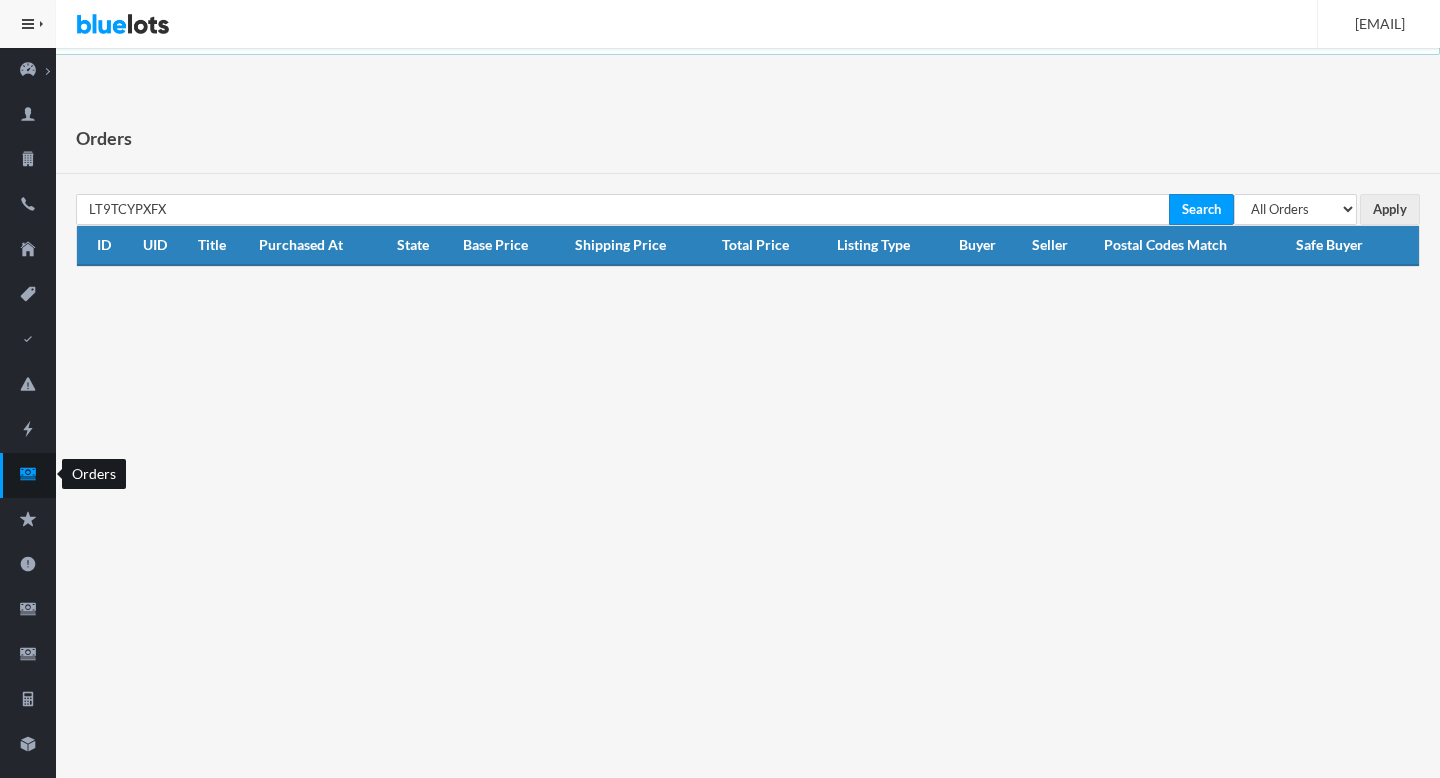 scroll, scrollTop: 0, scrollLeft: 0, axis: both 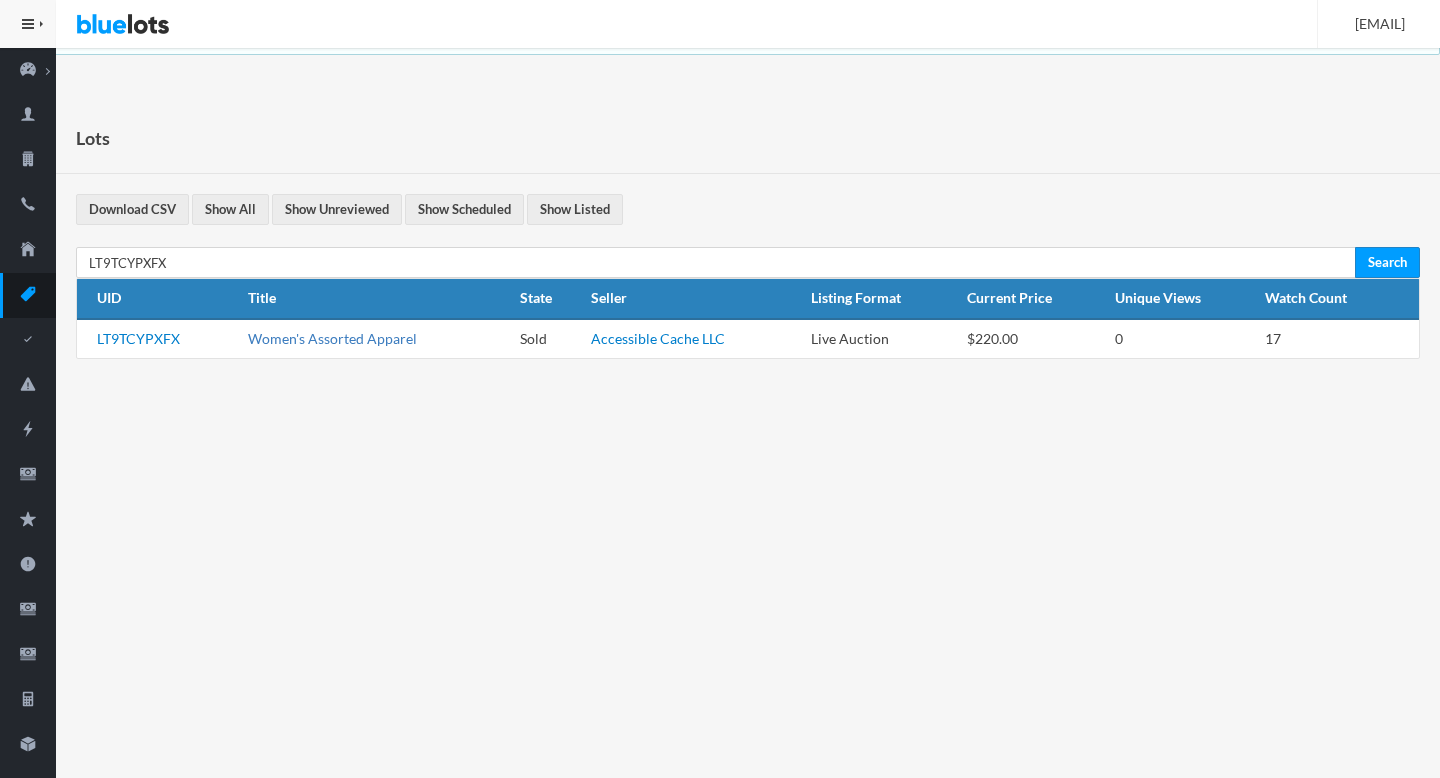 click on "Women's Assorted Apparel" at bounding box center (332, 338) 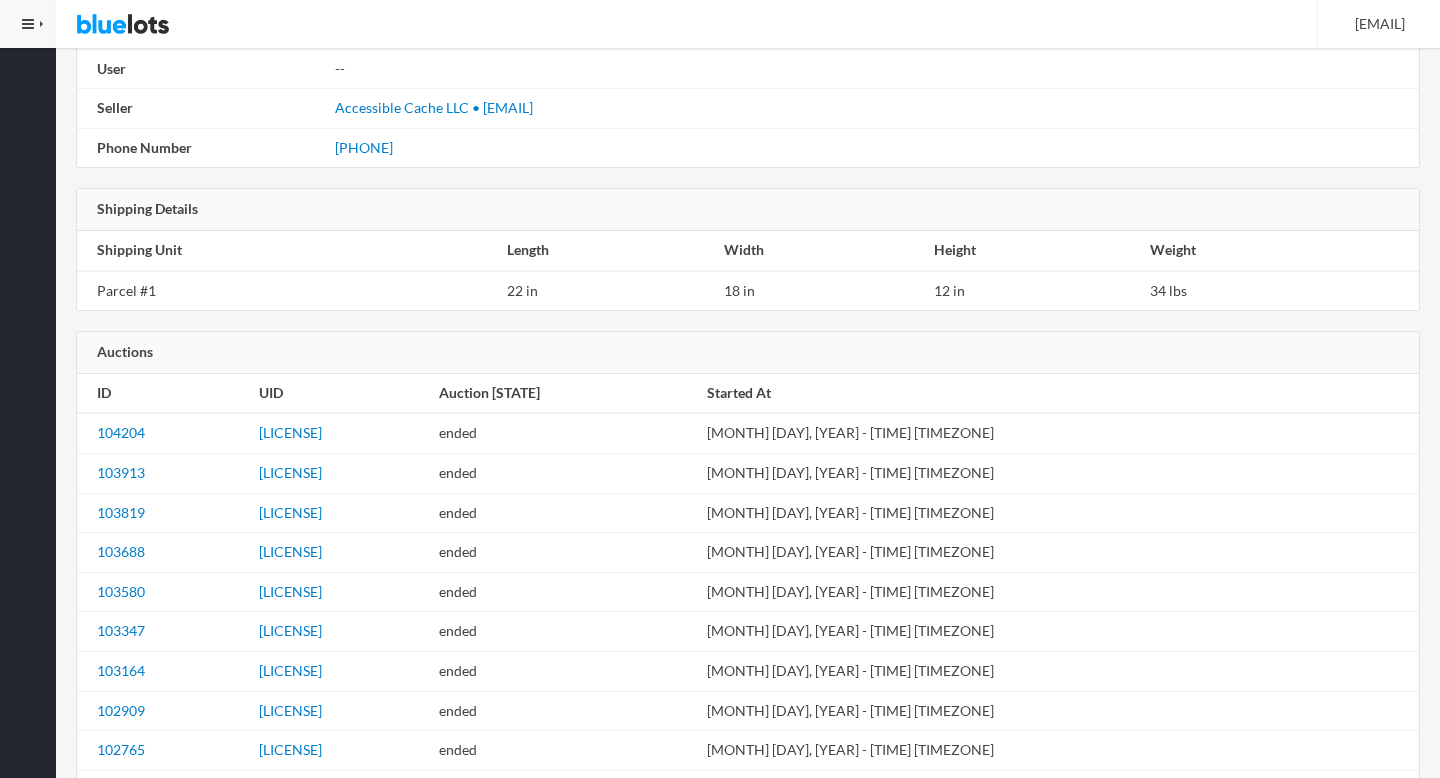 scroll, scrollTop: 2291, scrollLeft: 0, axis: vertical 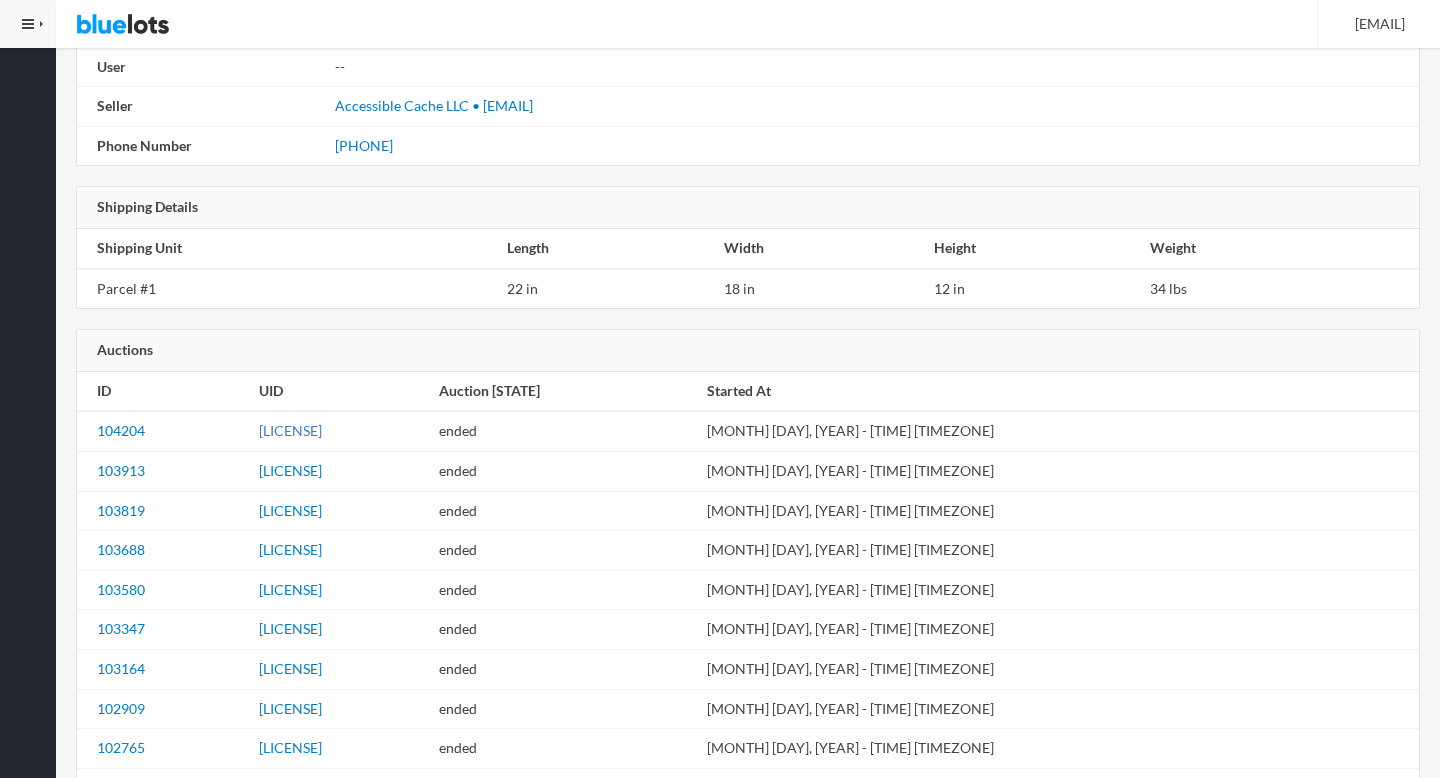 click on "[LICENSE]" at bounding box center (290, 430) 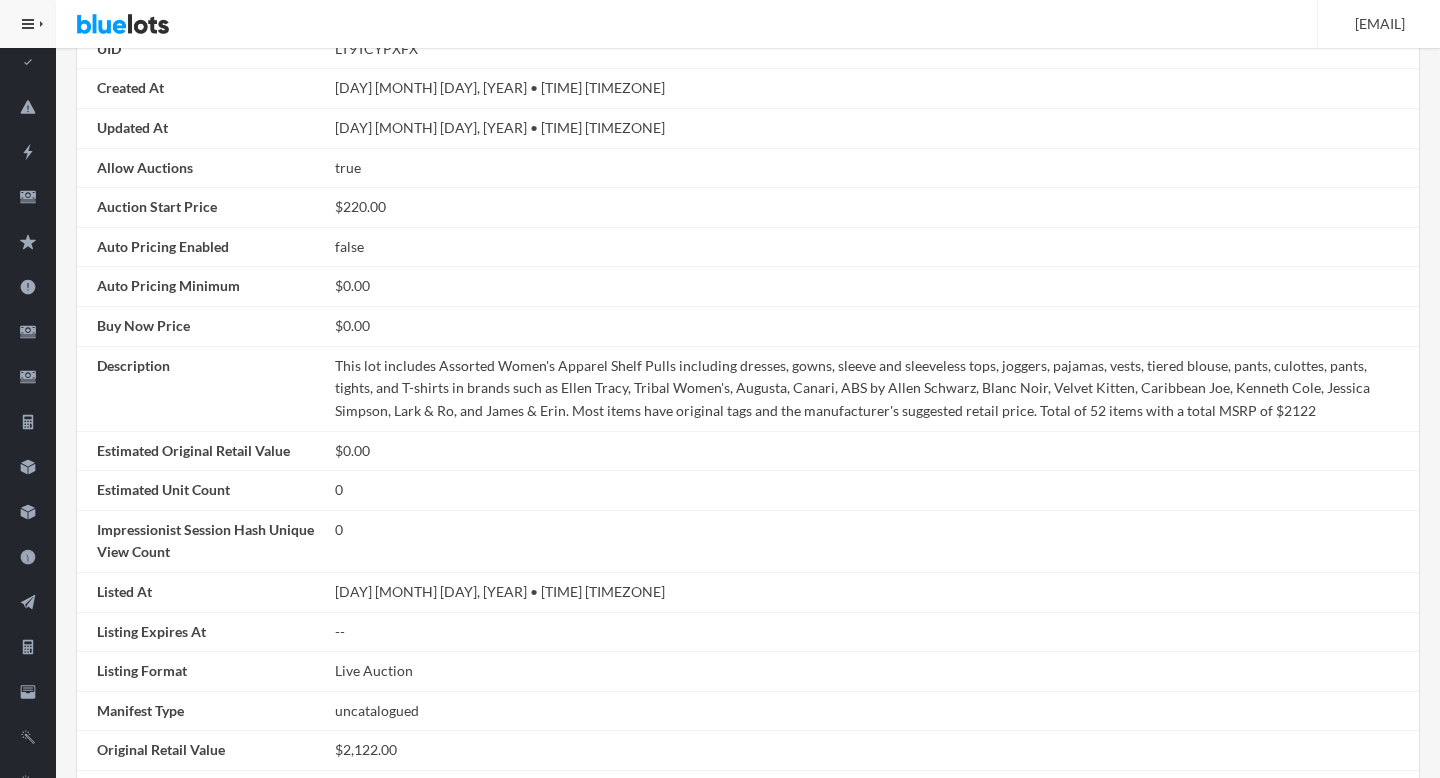scroll, scrollTop: 0, scrollLeft: 0, axis: both 